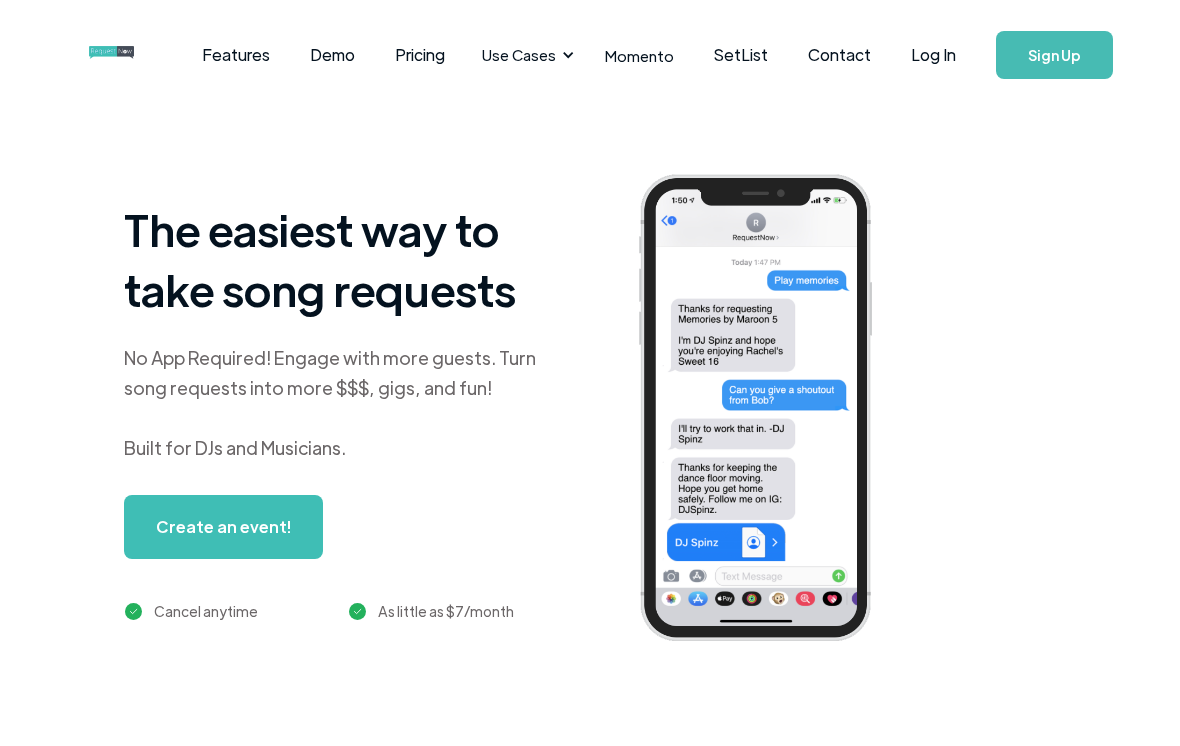 scroll, scrollTop: 0, scrollLeft: 0, axis: both 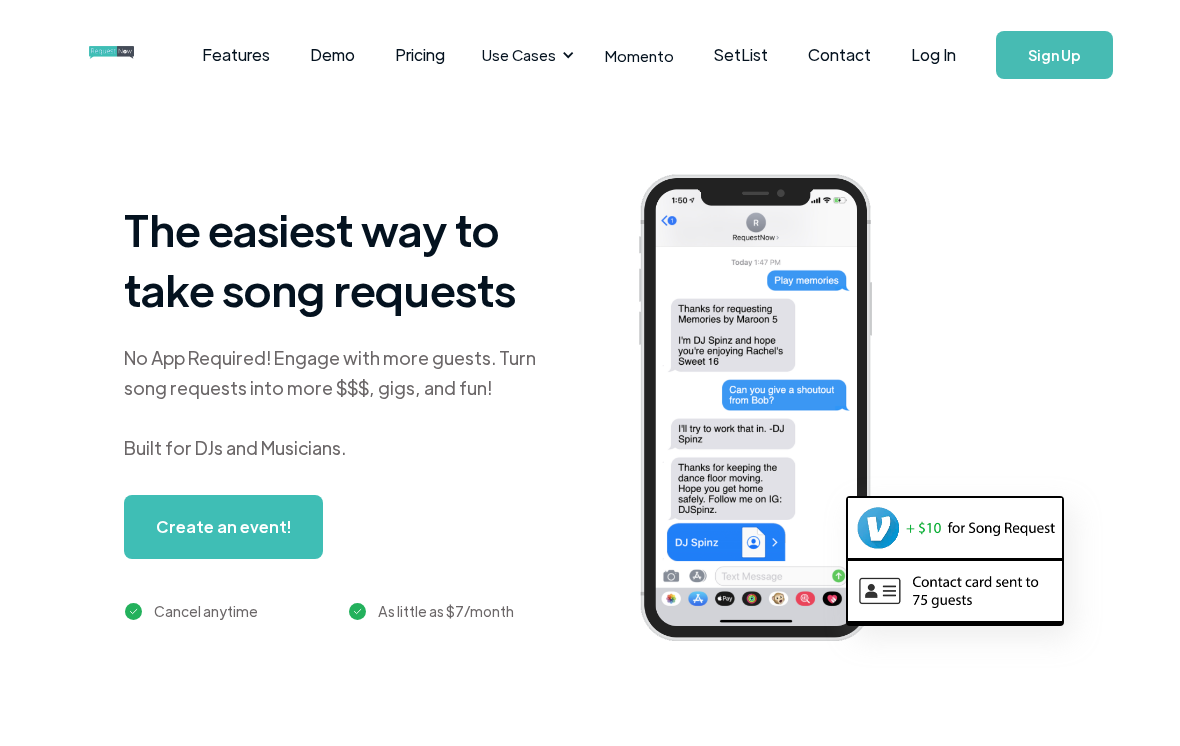 click on "Log In" at bounding box center (933, 55) 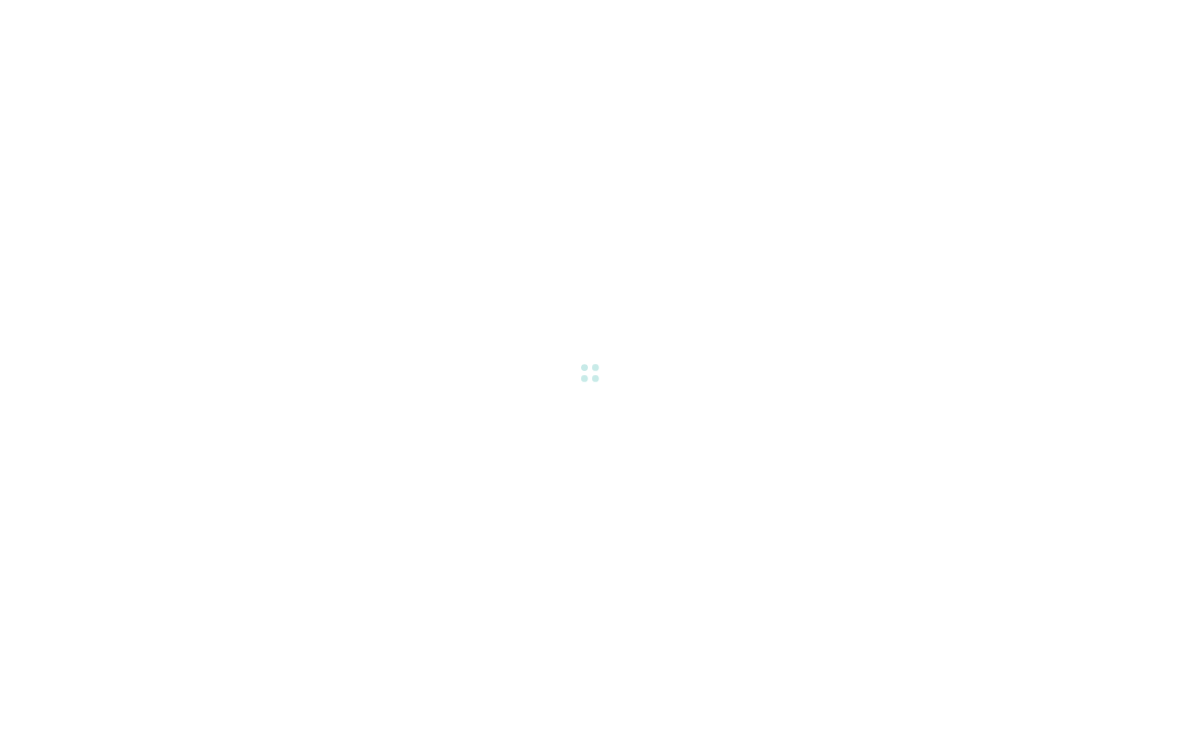 scroll, scrollTop: 0, scrollLeft: 0, axis: both 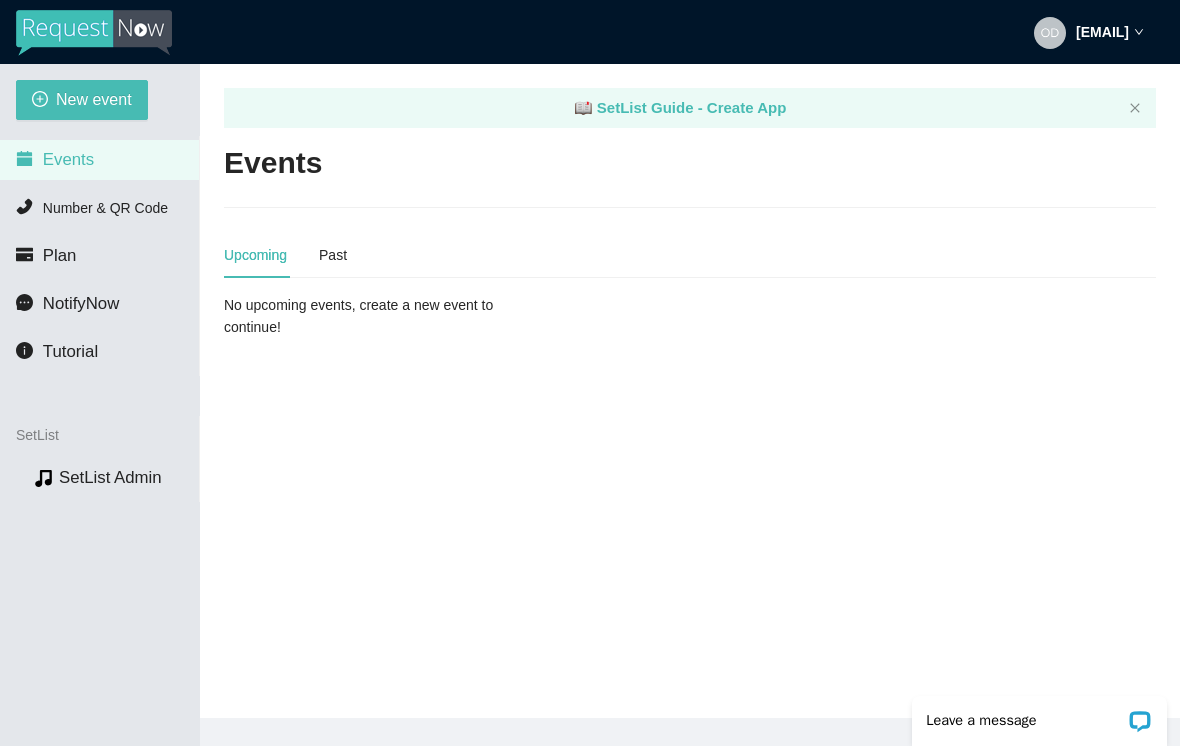 click on "New event" at bounding box center (94, 99) 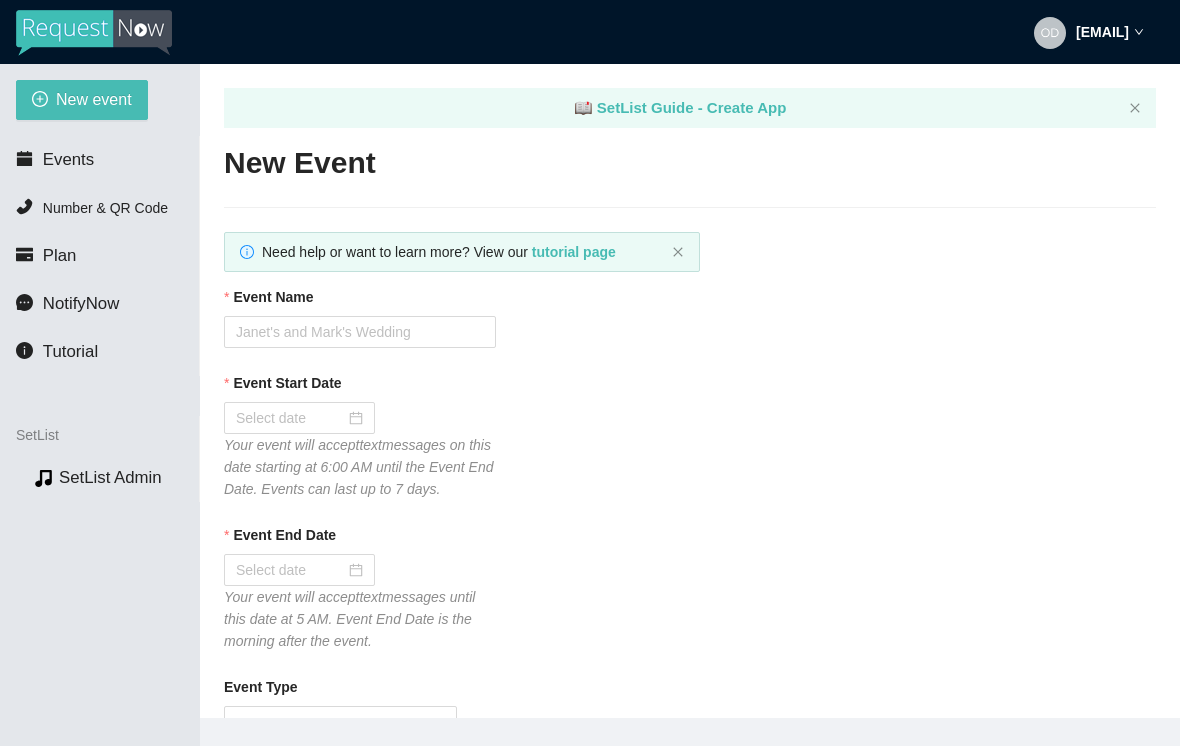 type on "Thanks for the request! I'll do my best to get to it. Tips appreciated:
[URL]" 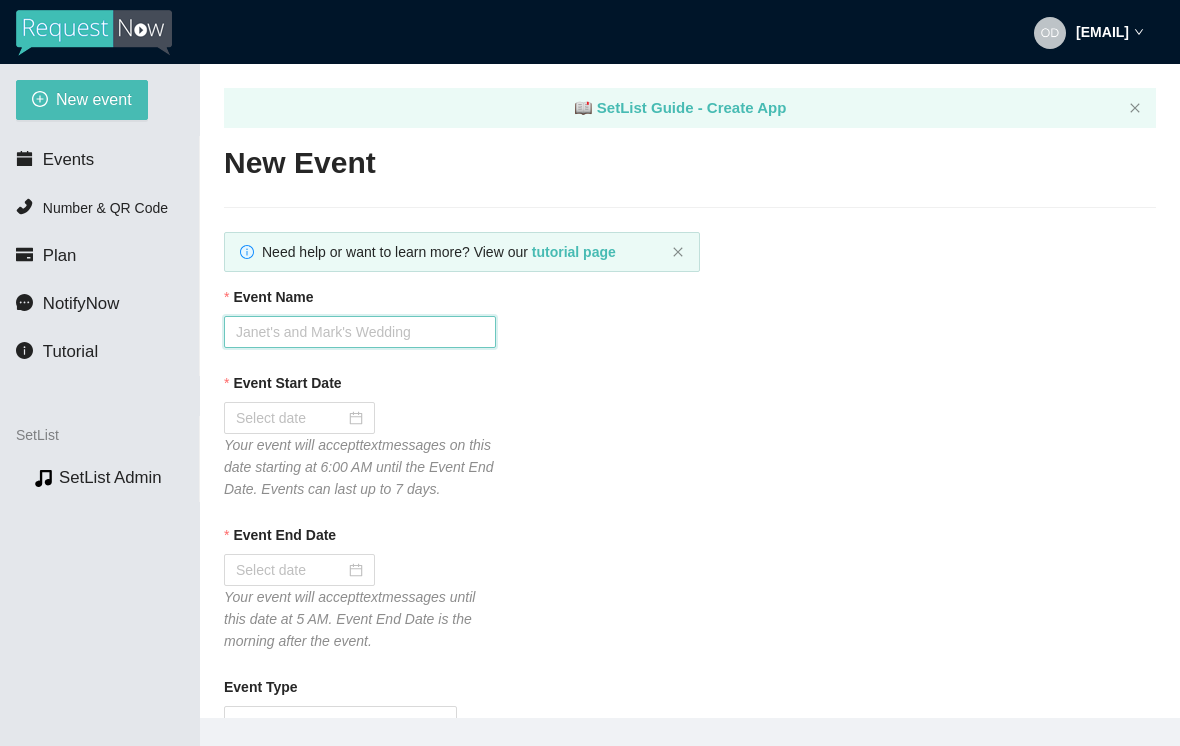 click on "Event Name" at bounding box center [360, 332] 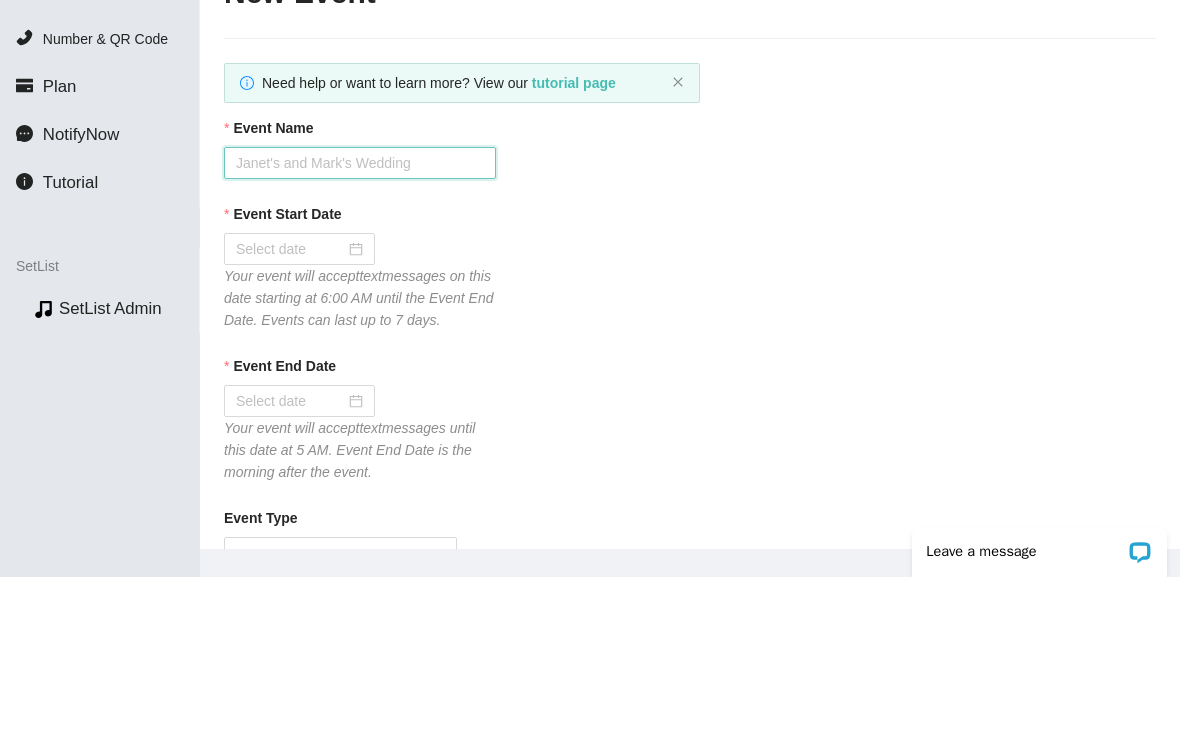 scroll, scrollTop: 0, scrollLeft: 0, axis: both 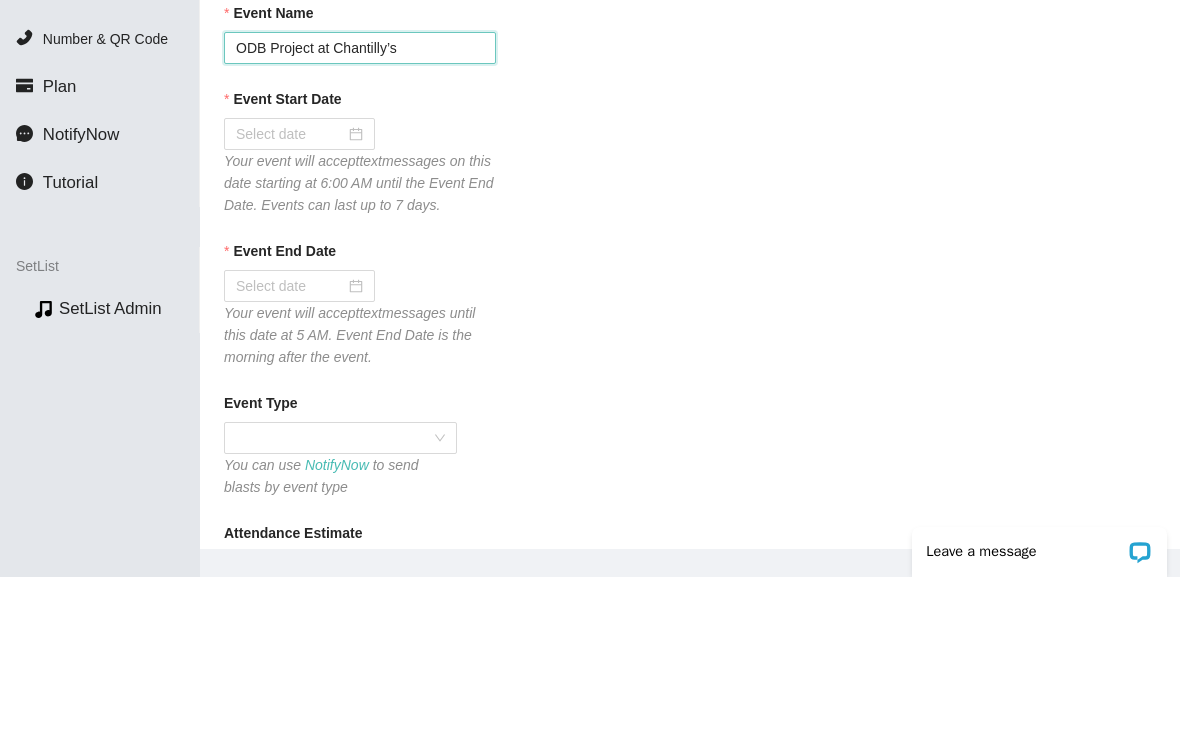 type on "ODB Project at Chantilly’s" 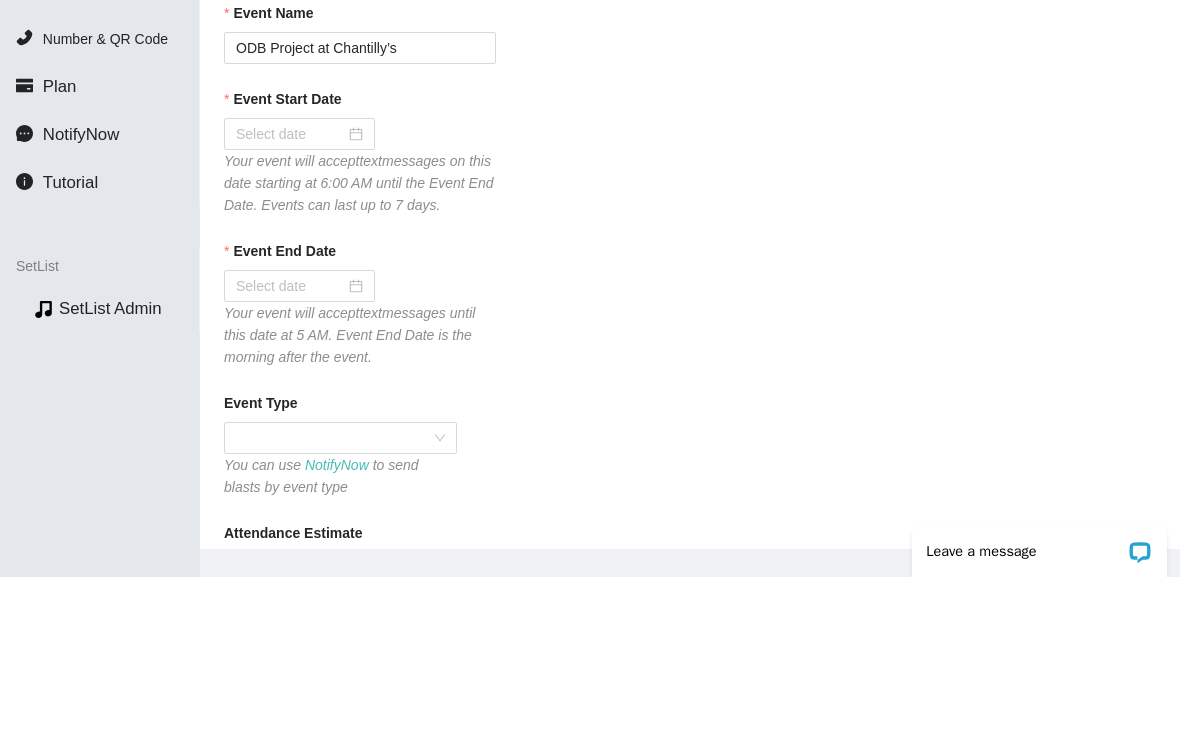 click at bounding box center [299, 303] 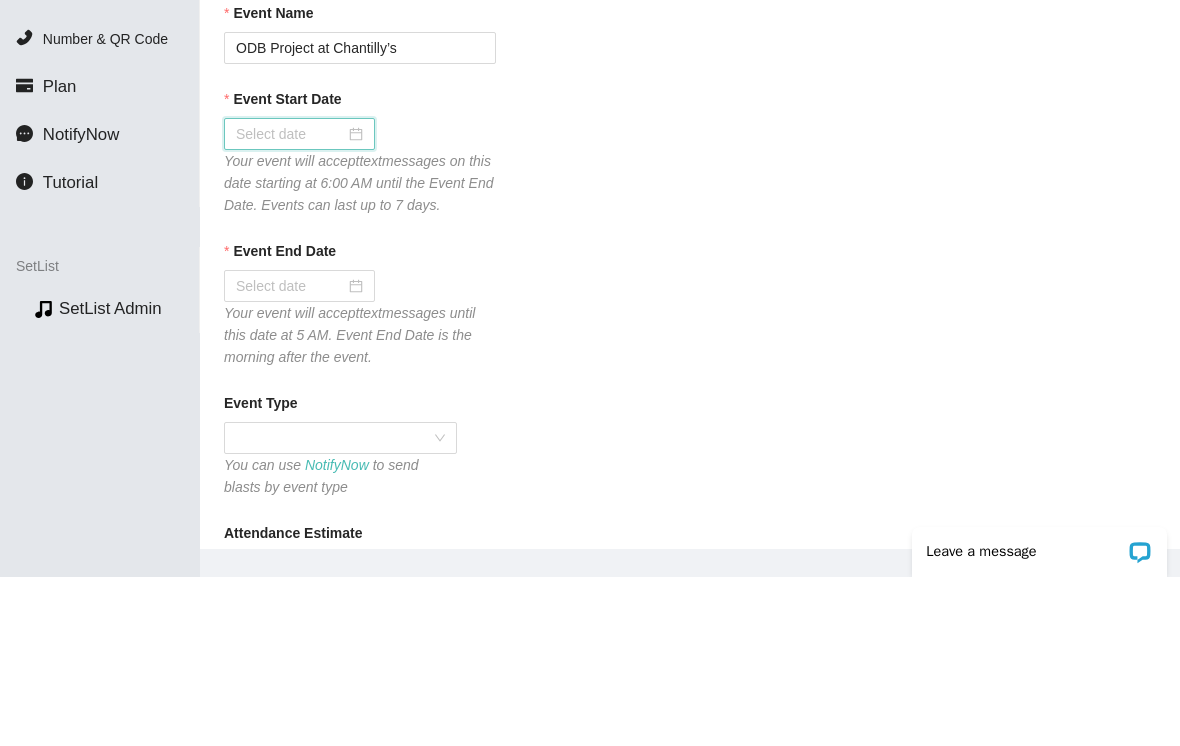 scroll, scrollTop: 95, scrollLeft: 0, axis: vertical 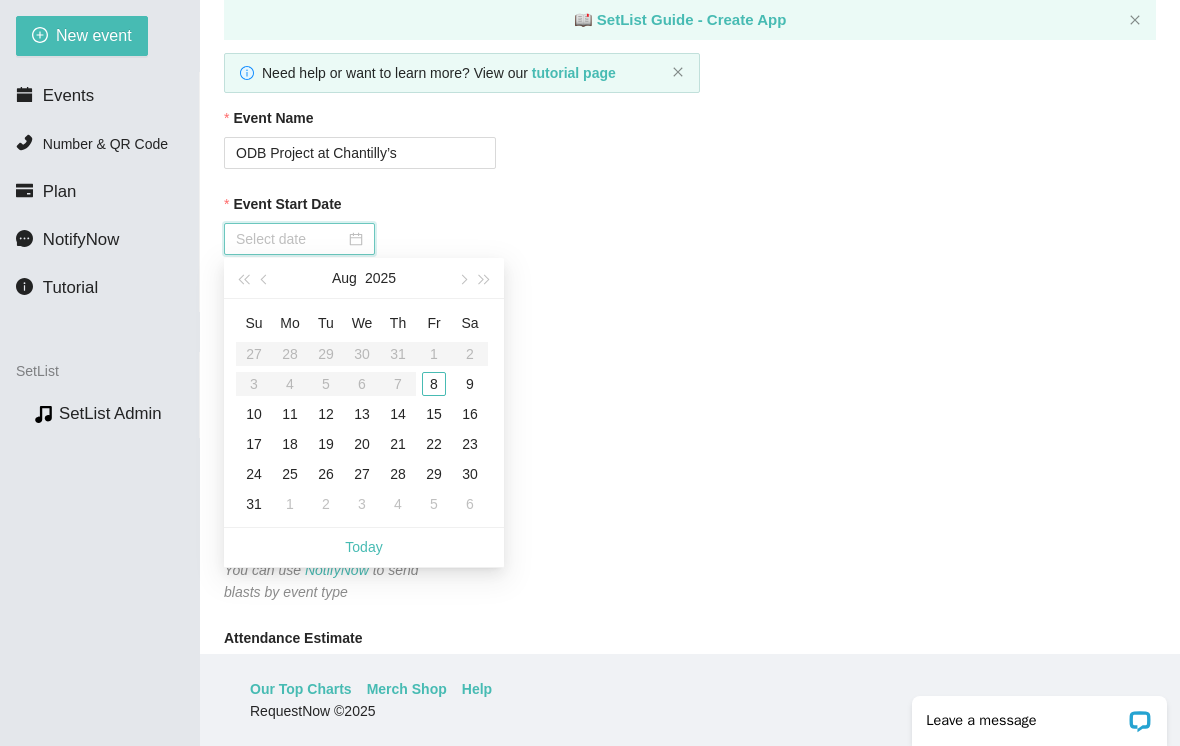 type on "08/08/2025" 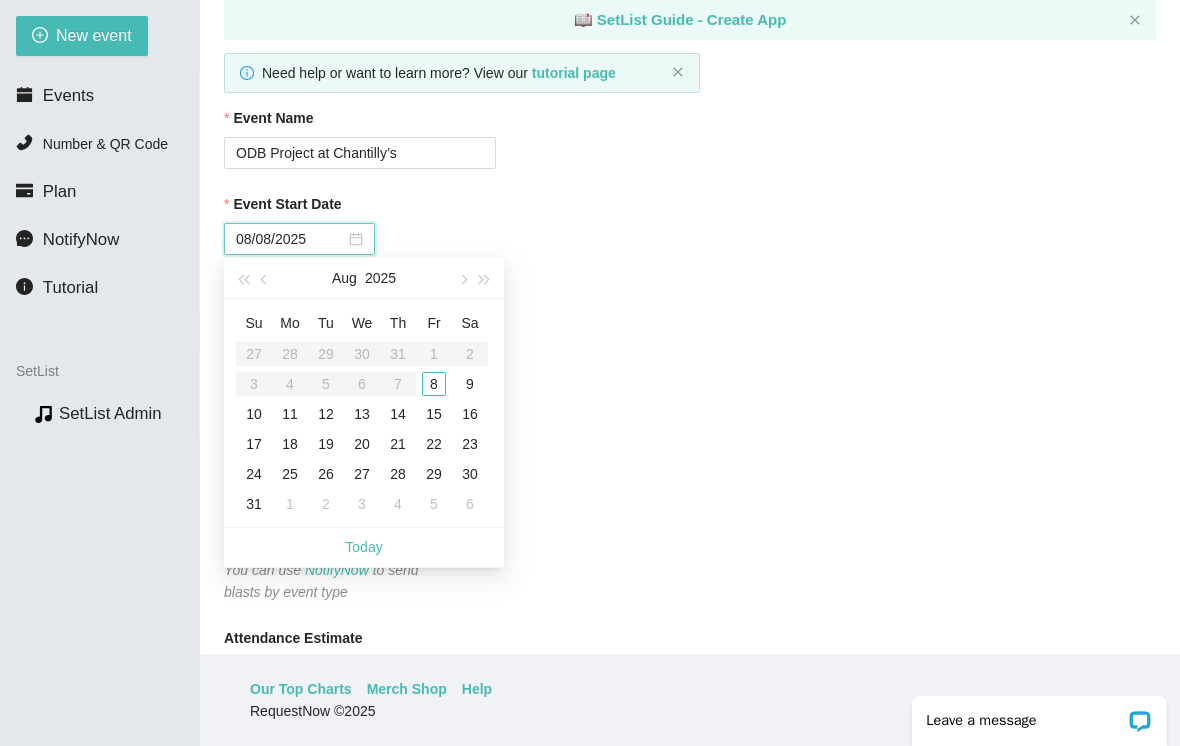 click on "8" at bounding box center (434, 384) 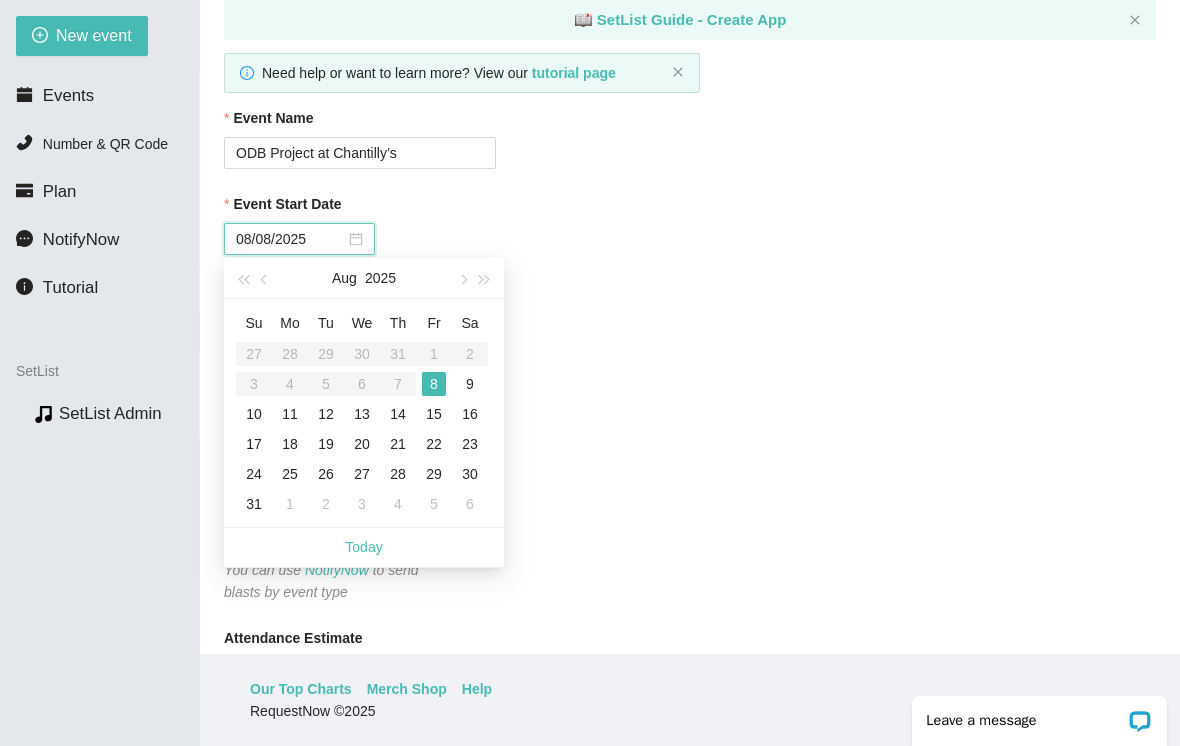 type on "[DATE]" 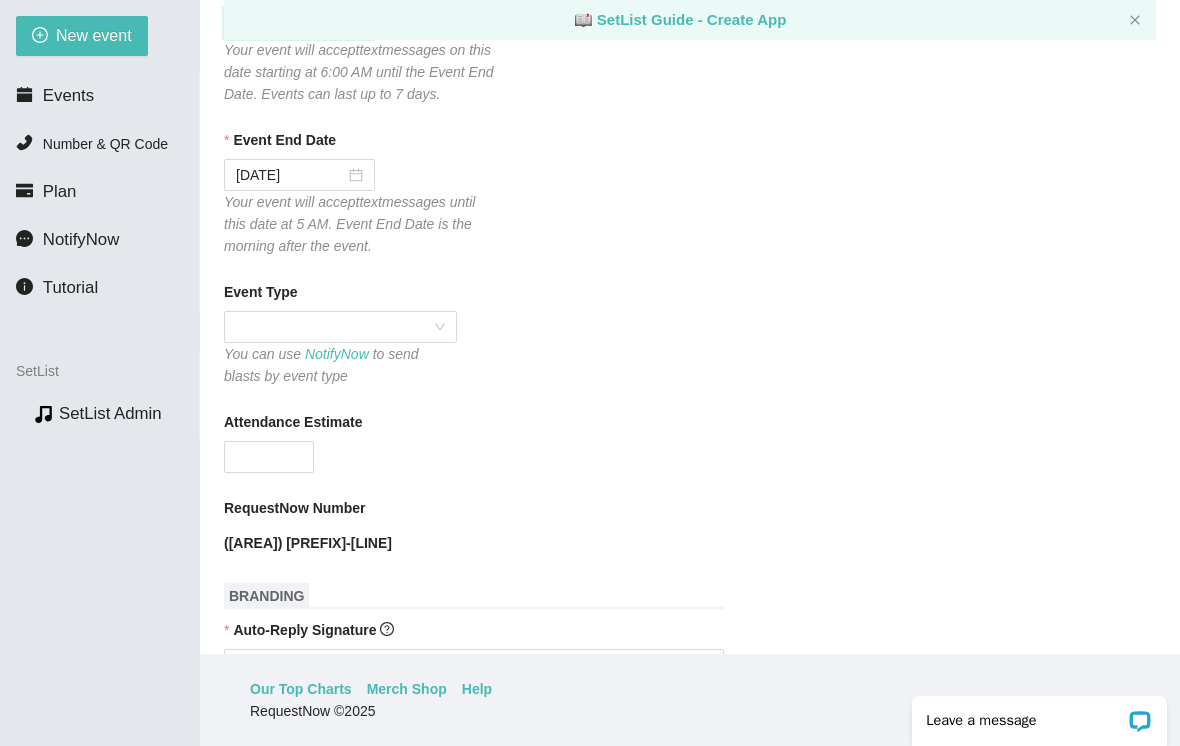 scroll, scrollTop: 332, scrollLeft: 0, axis: vertical 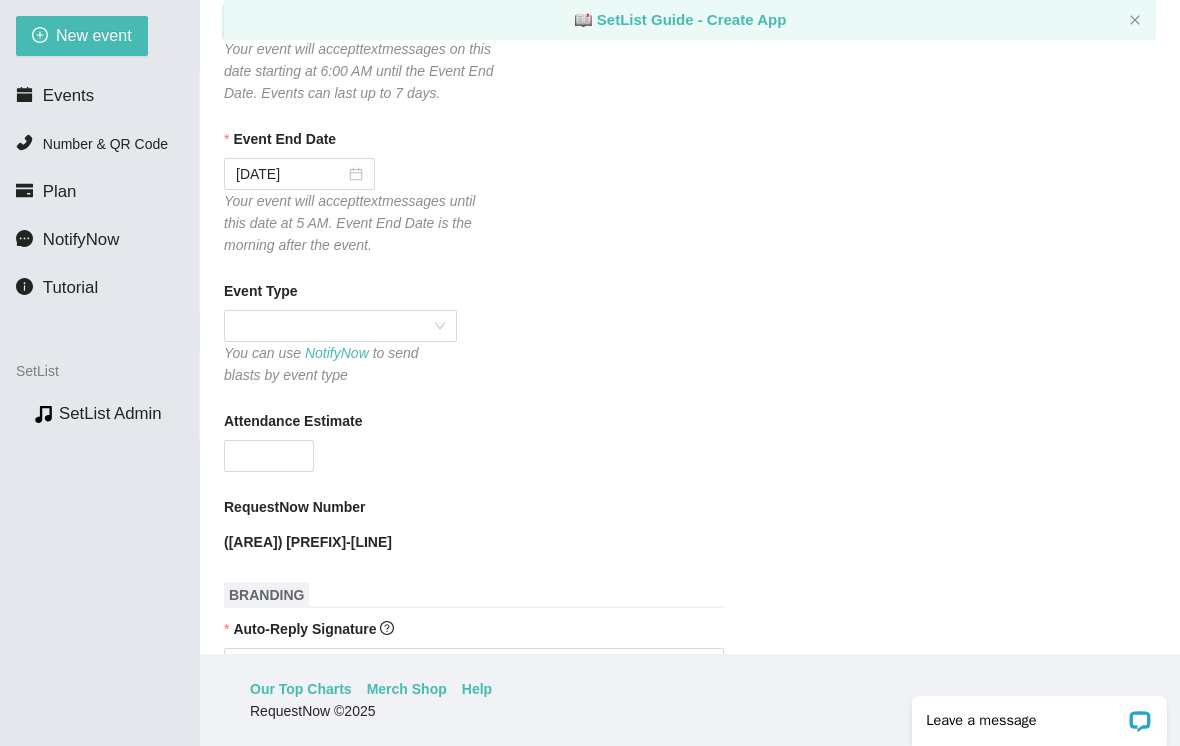 click at bounding box center [340, 326] 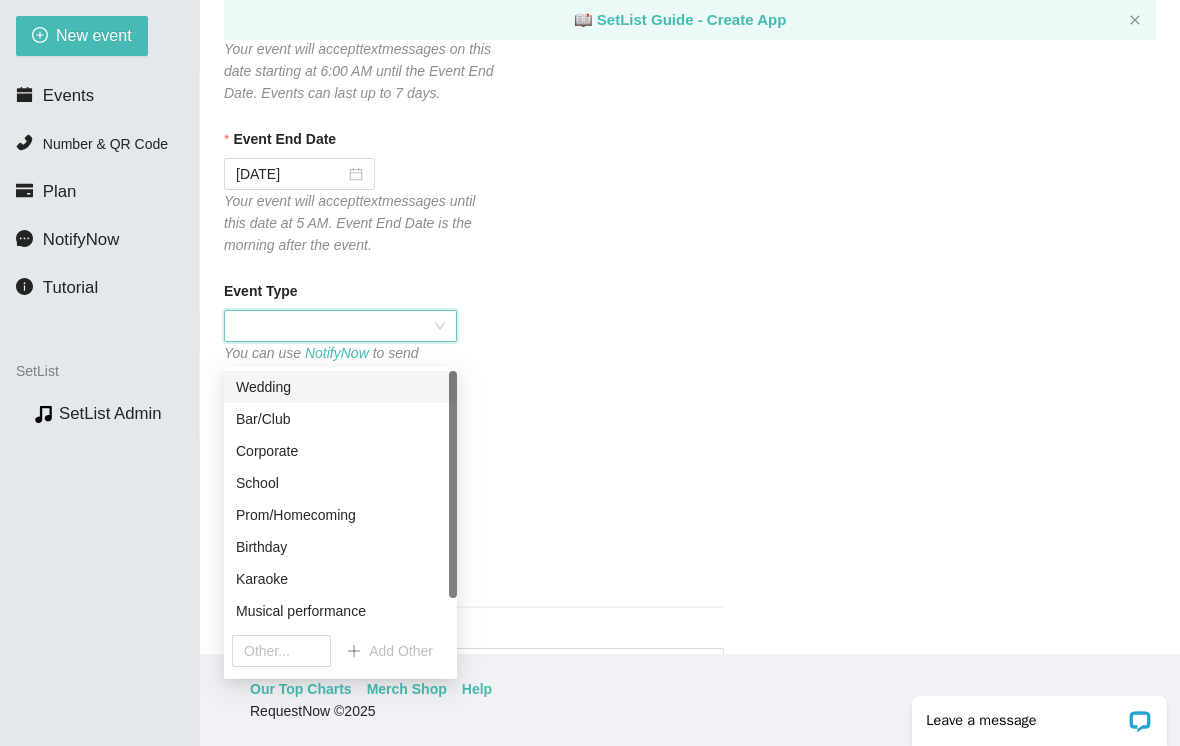 click on "Musical performance" at bounding box center (340, 611) 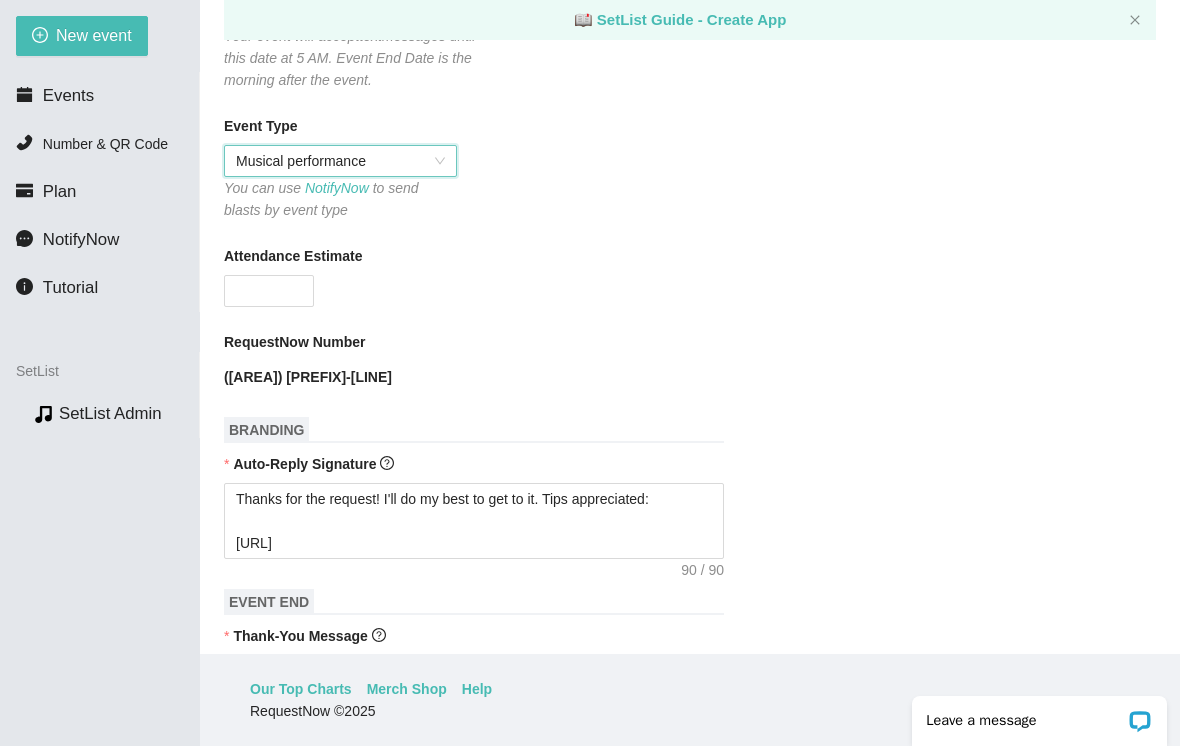 scroll, scrollTop: 524, scrollLeft: 0, axis: vertical 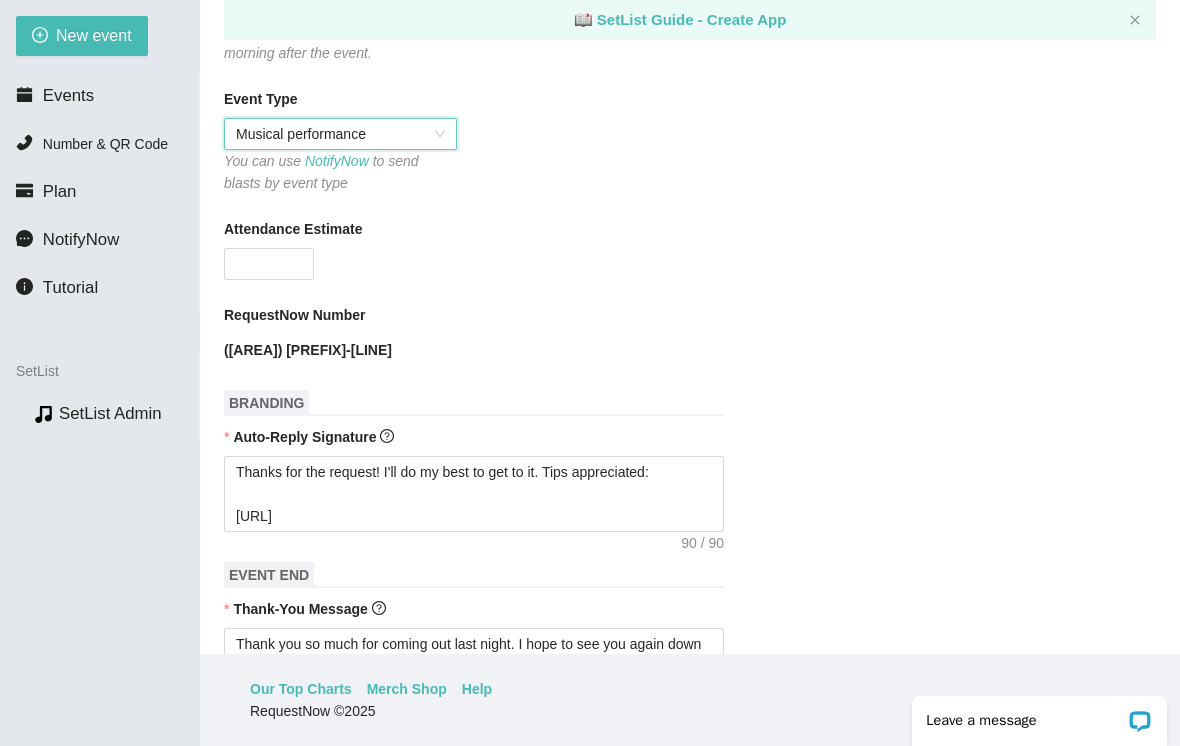 click on "Attendance Estimate" at bounding box center [269, 264] 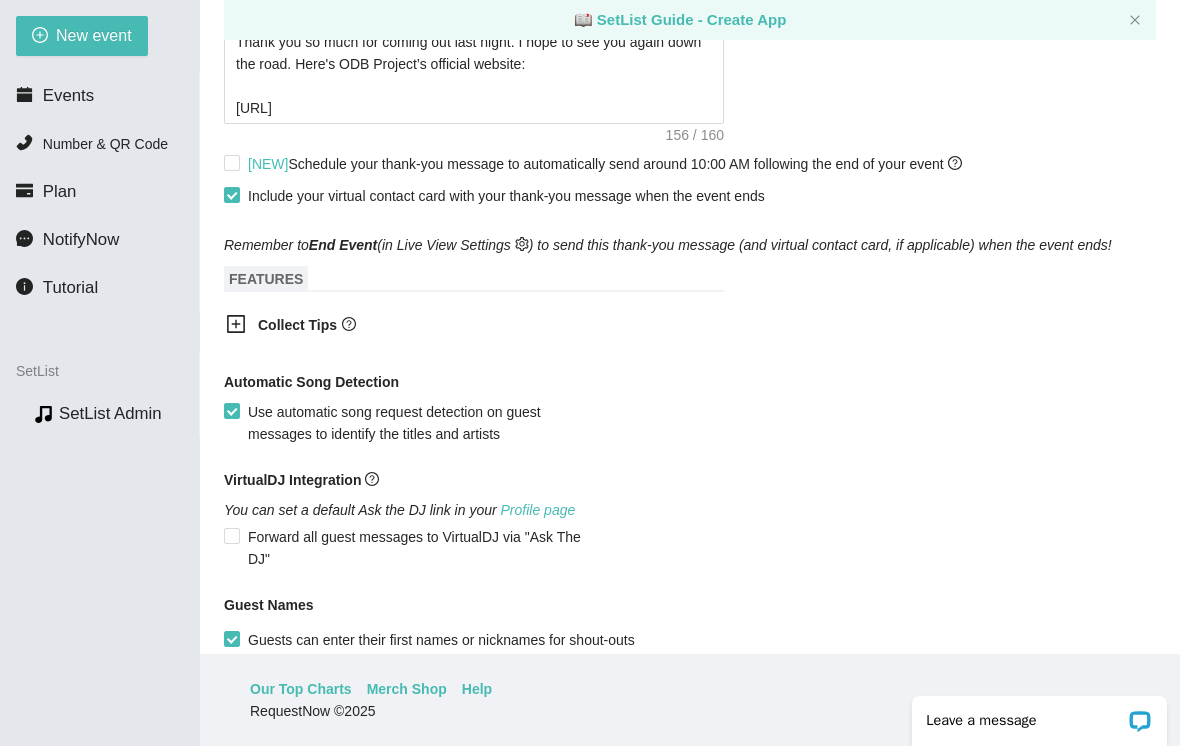 scroll, scrollTop: 1128, scrollLeft: 0, axis: vertical 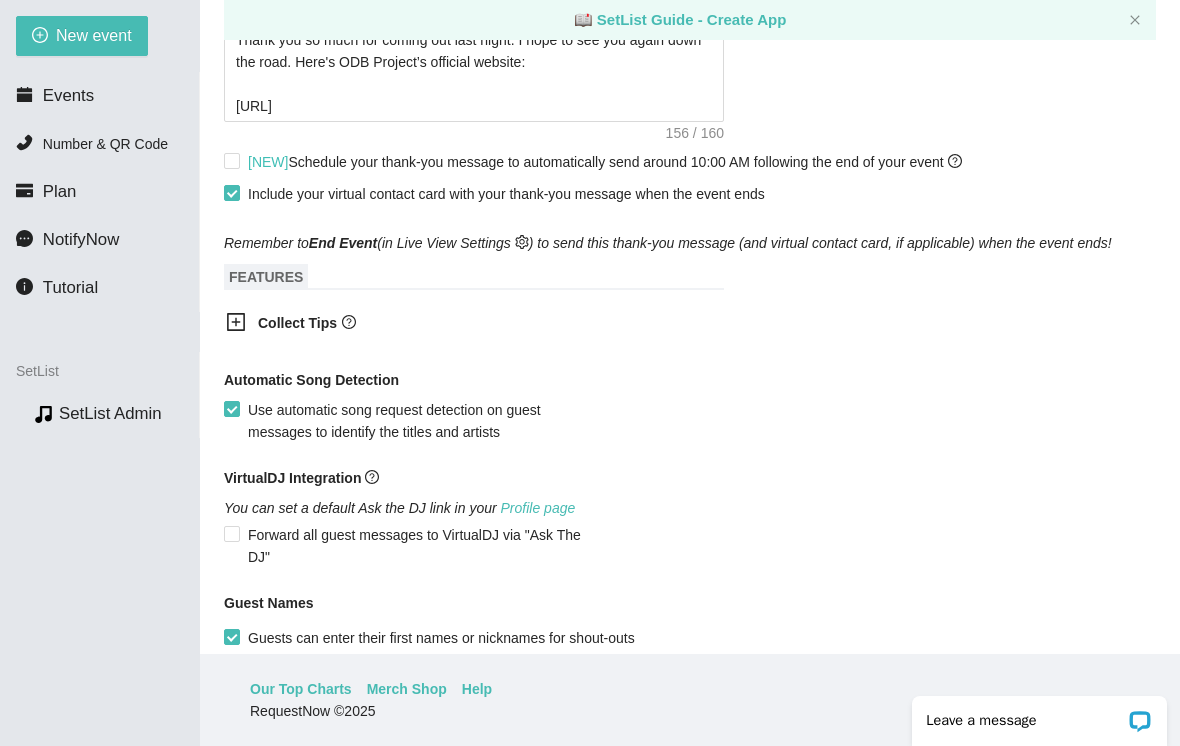 type on "50" 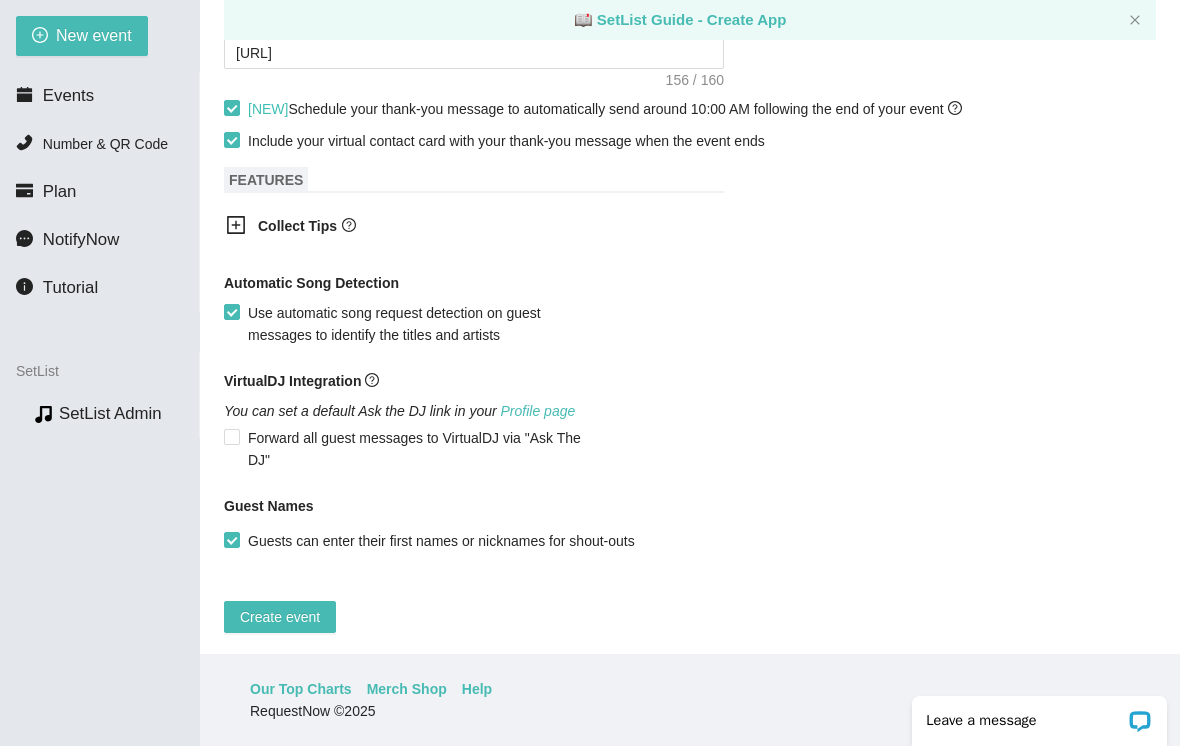 scroll, scrollTop: 1180, scrollLeft: 0, axis: vertical 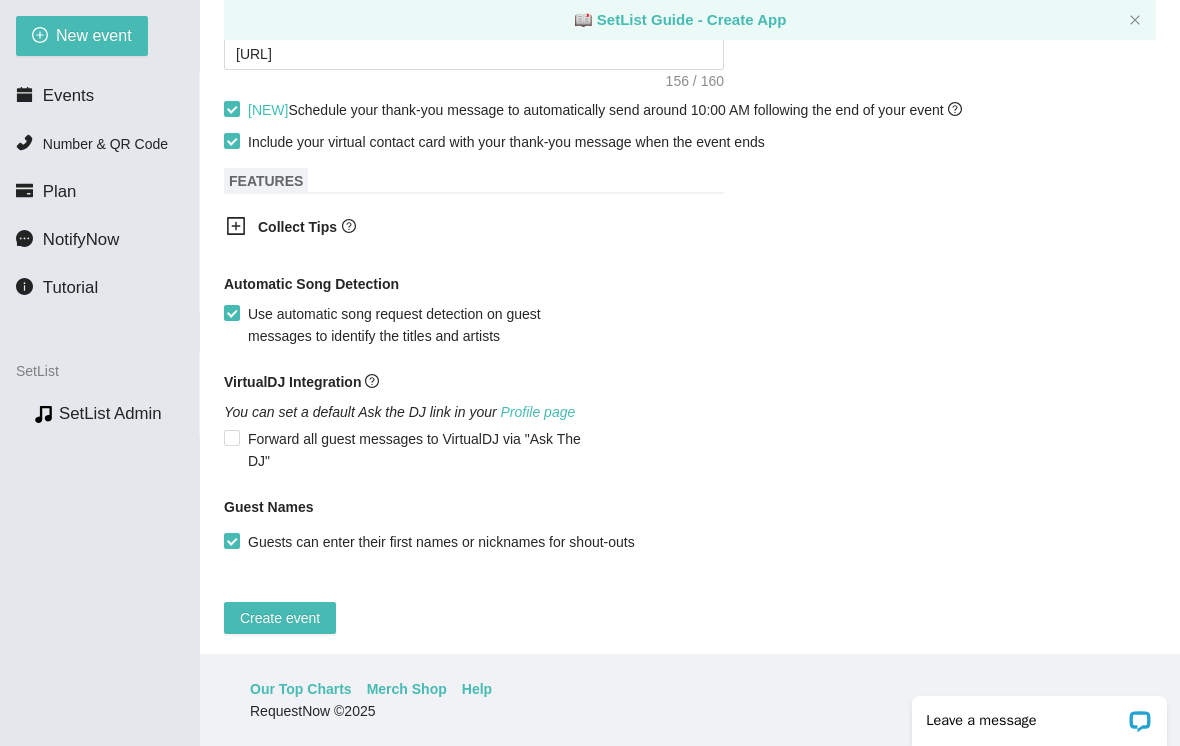 click 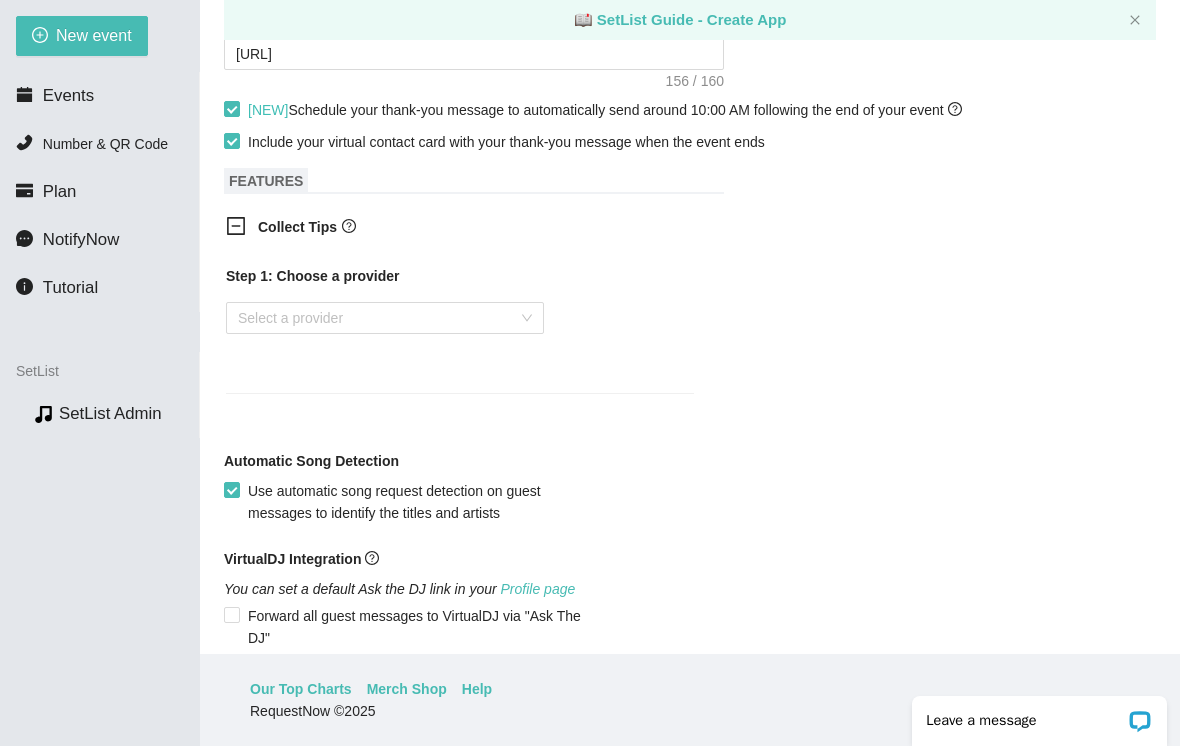 click at bounding box center (378, 318) 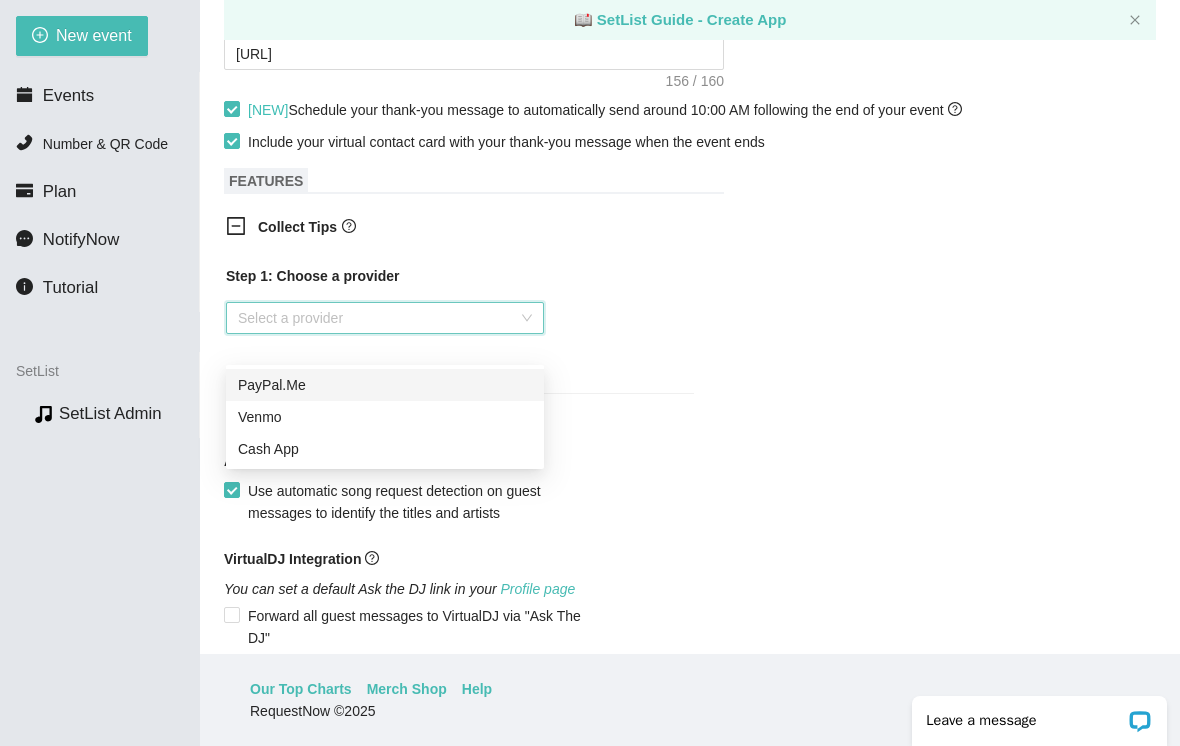 click on "Venmo" at bounding box center (385, 417) 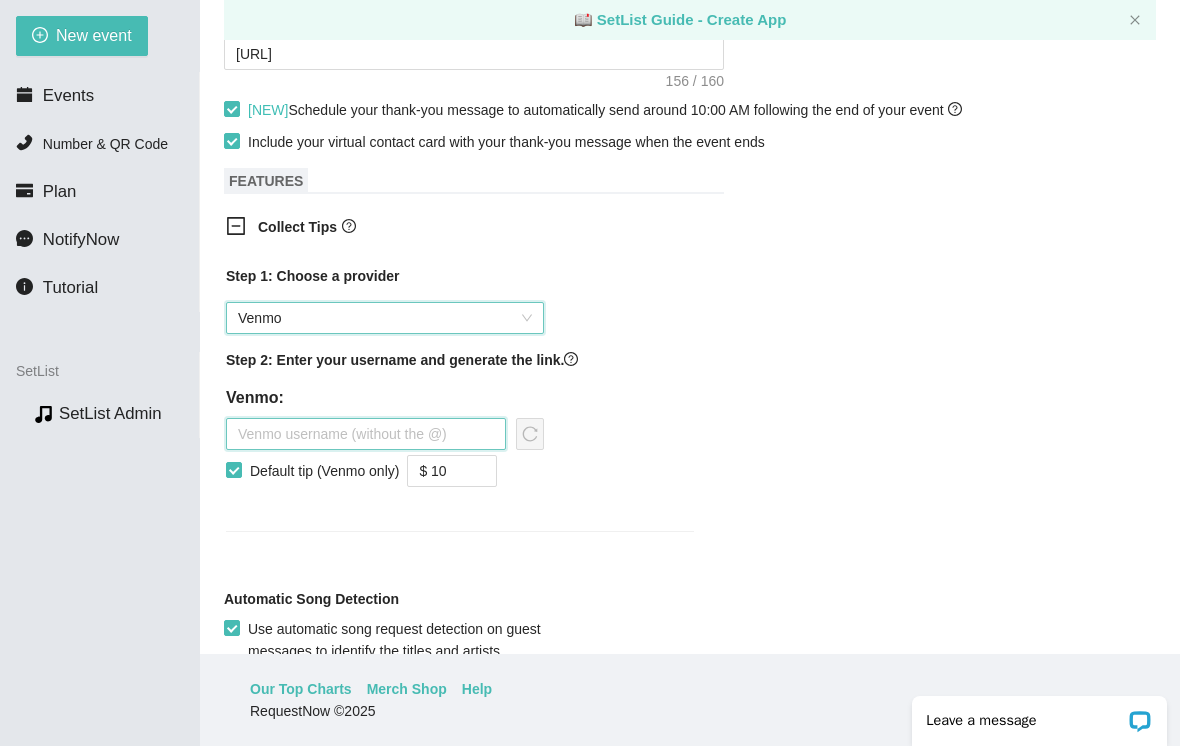 click at bounding box center (366, 434) 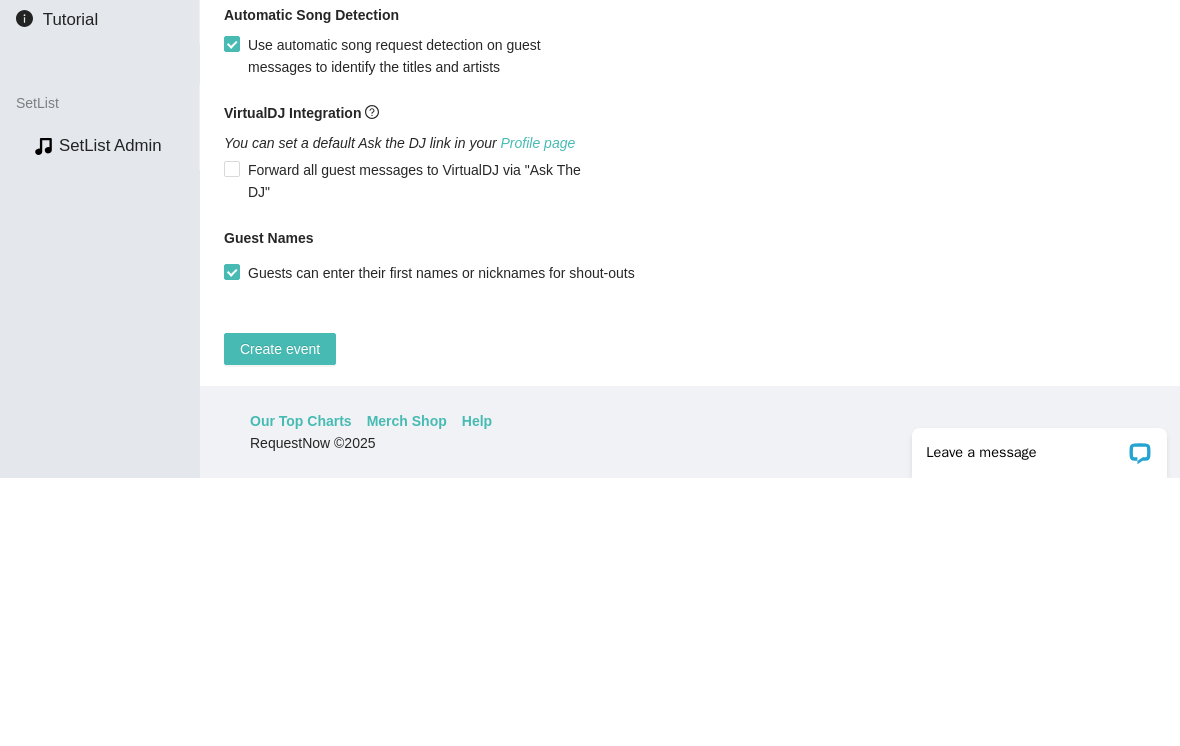 scroll, scrollTop: 1495, scrollLeft: 0, axis: vertical 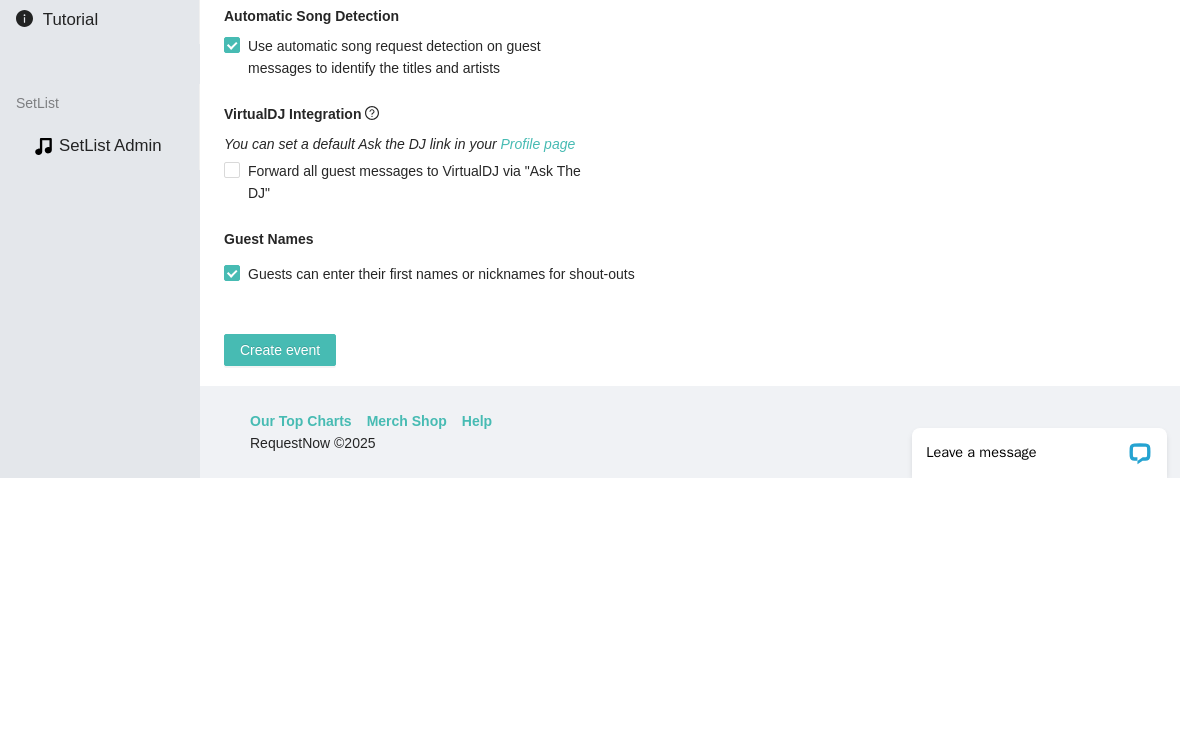 type on "[FIRST]-[LAST]-[NUMBER]" 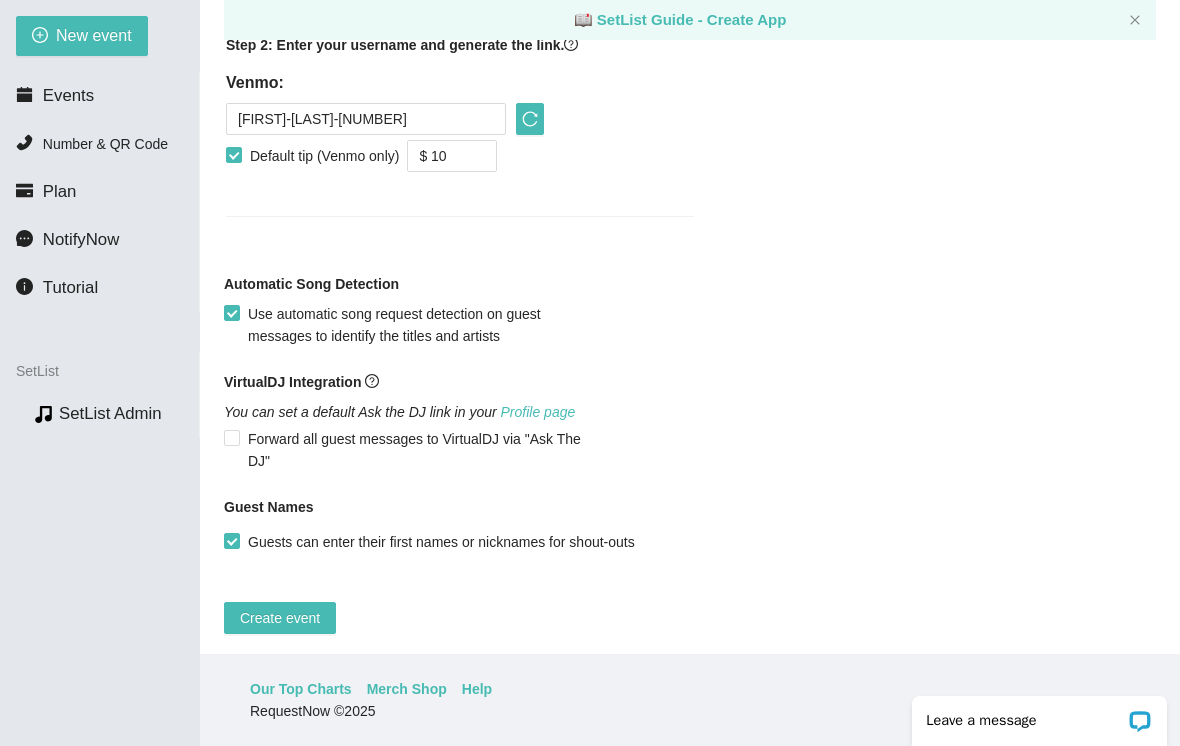 click on "Create event" at bounding box center (280, 618) 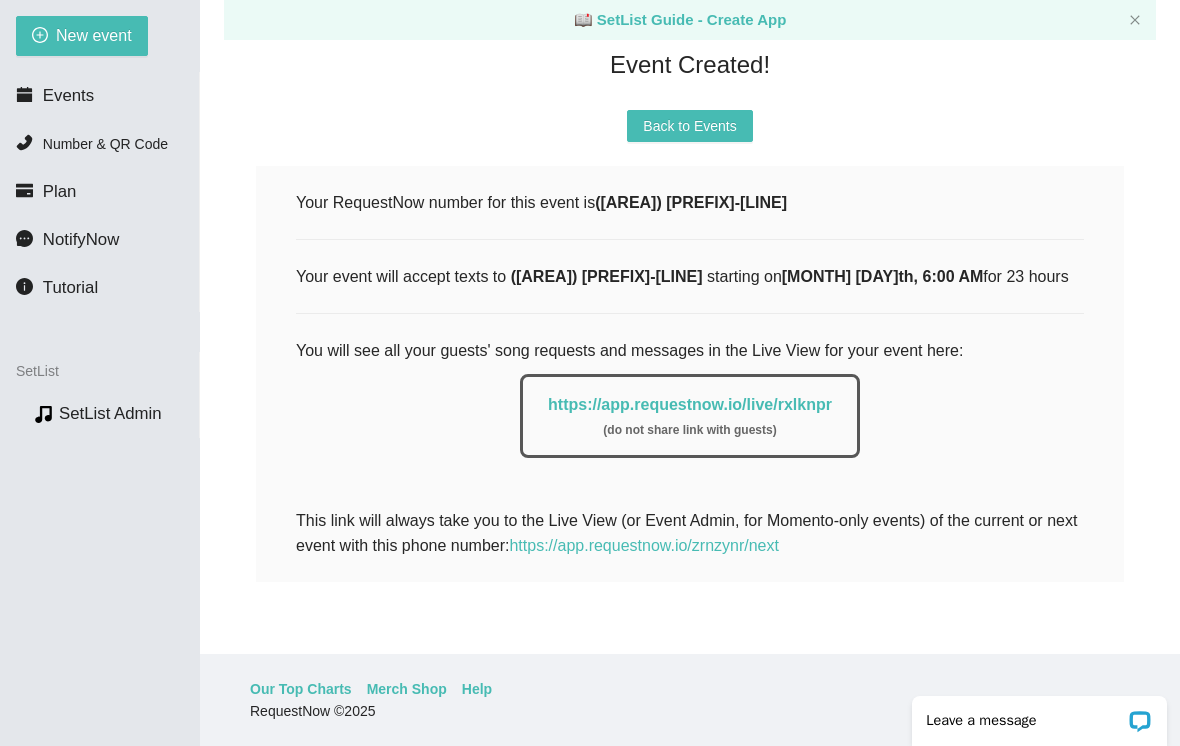 scroll, scrollTop: 146, scrollLeft: 0, axis: vertical 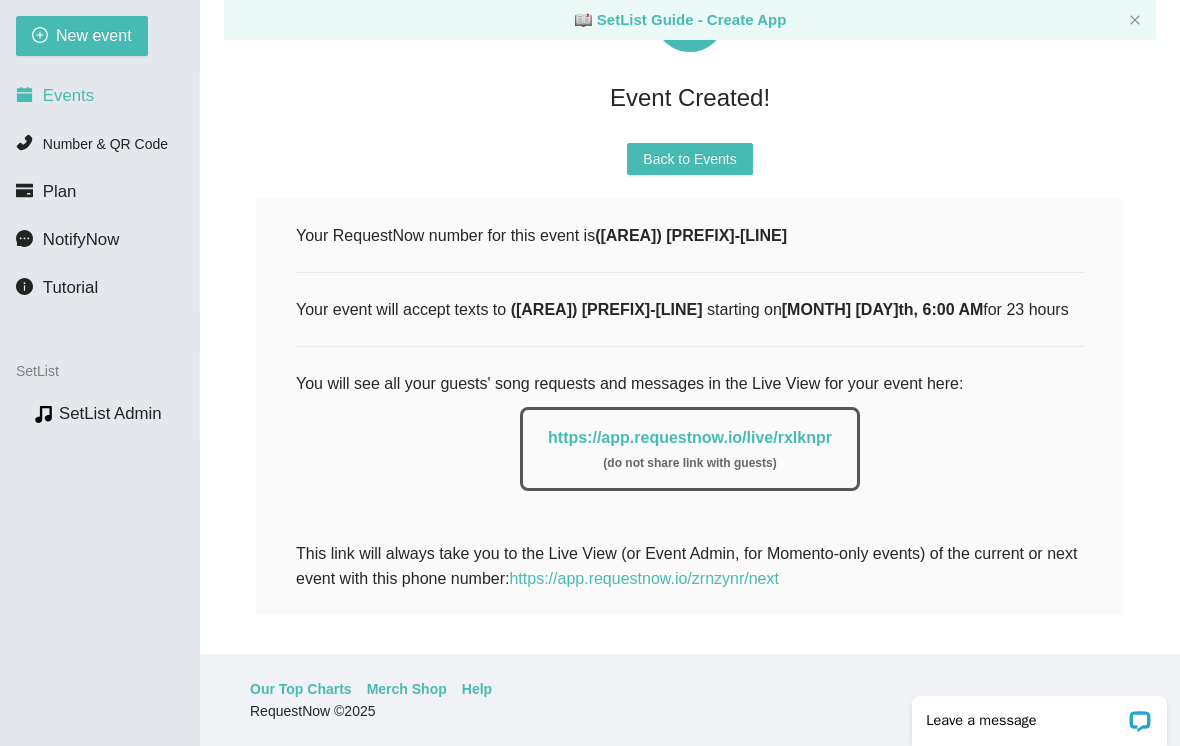click on "Events" at bounding box center (99, 96) 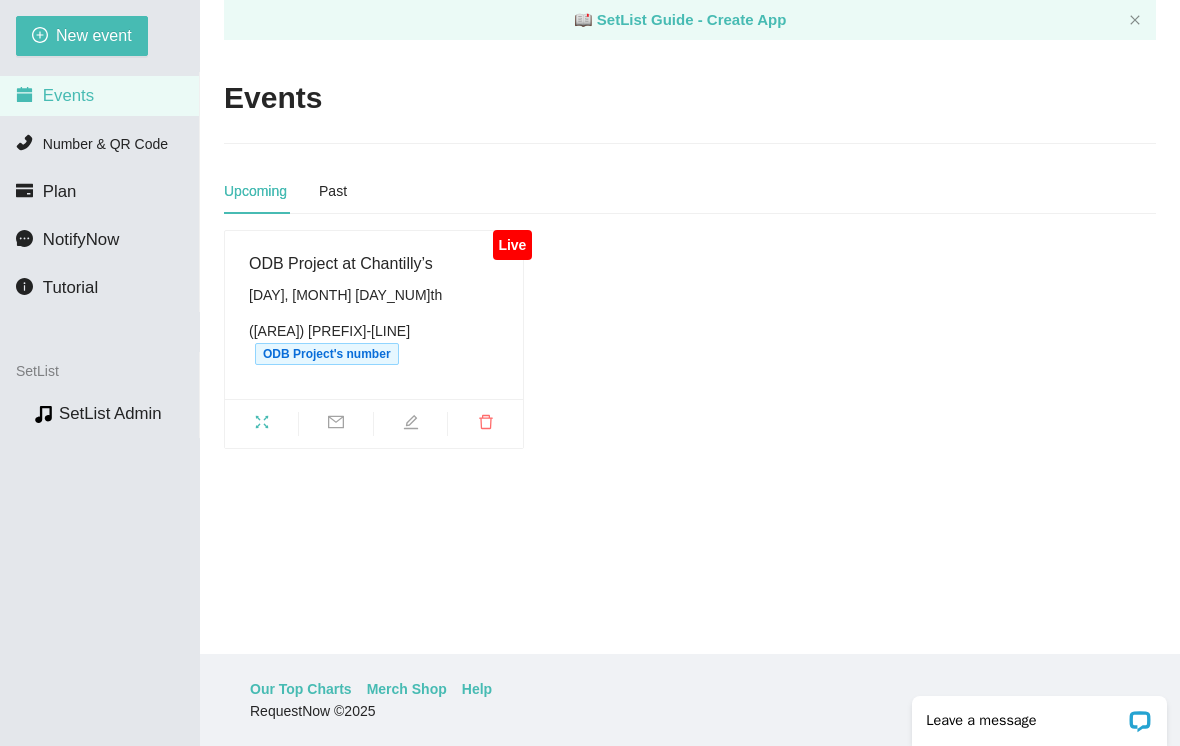 scroll, scrollTop: 0, scrollLeft: 0, axis: both 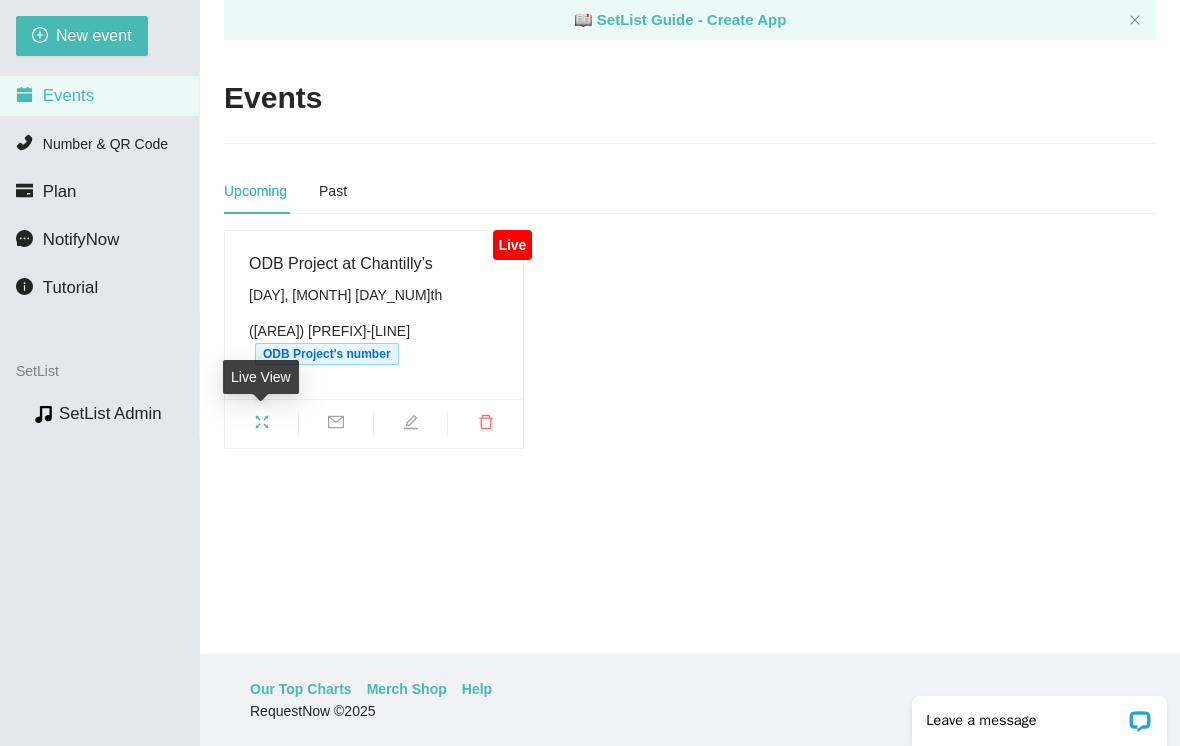 click at bounding box center (261, 425) 